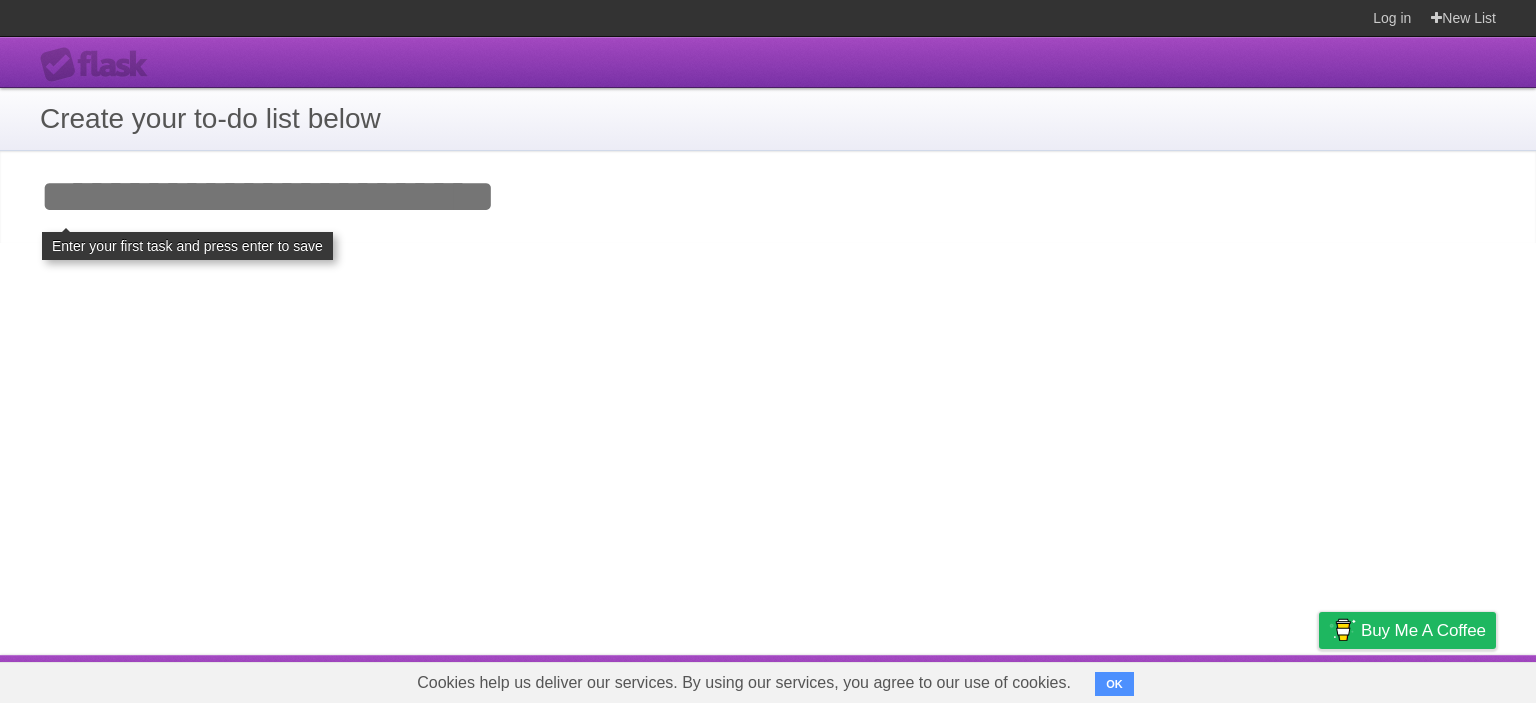 scroll, scrollTop: 0, scrollLeft: 0, axis: both 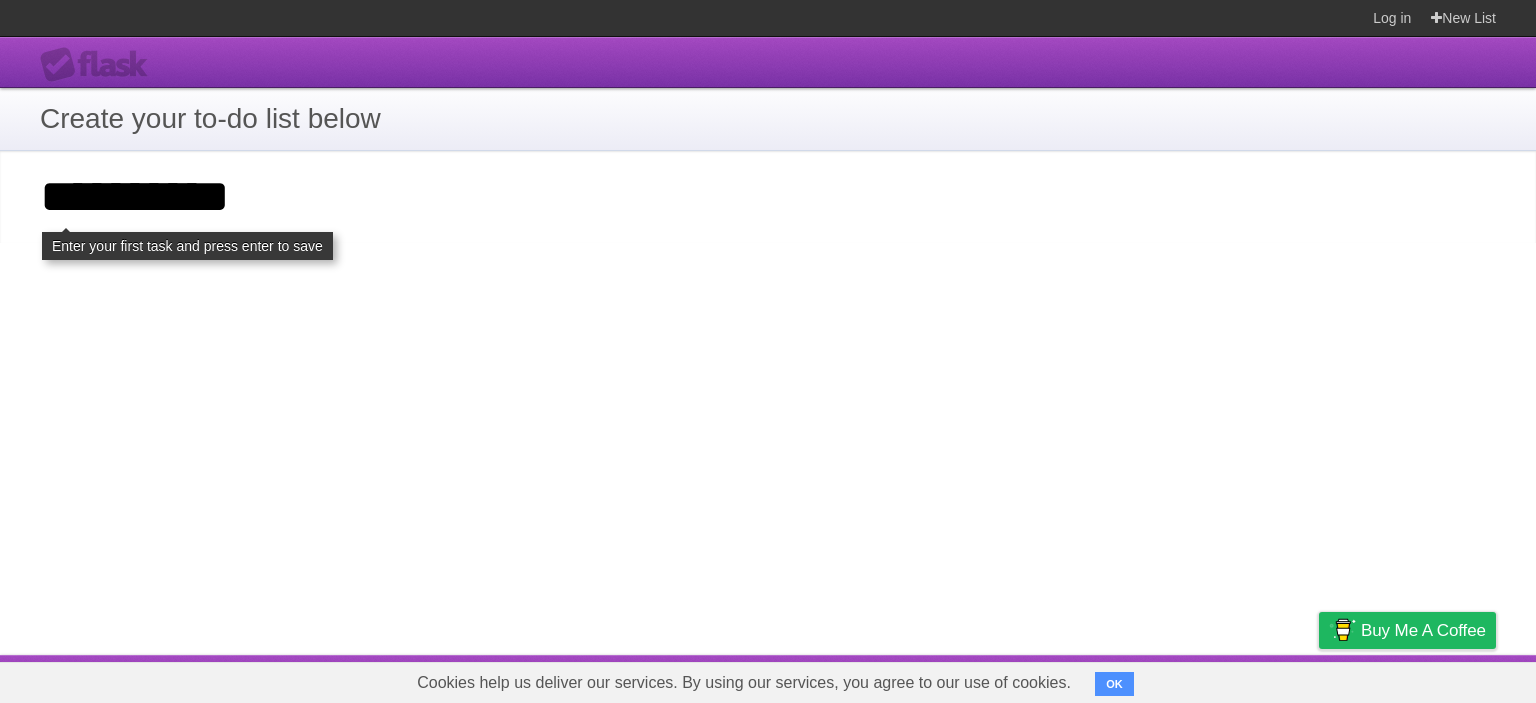 type on "*********" 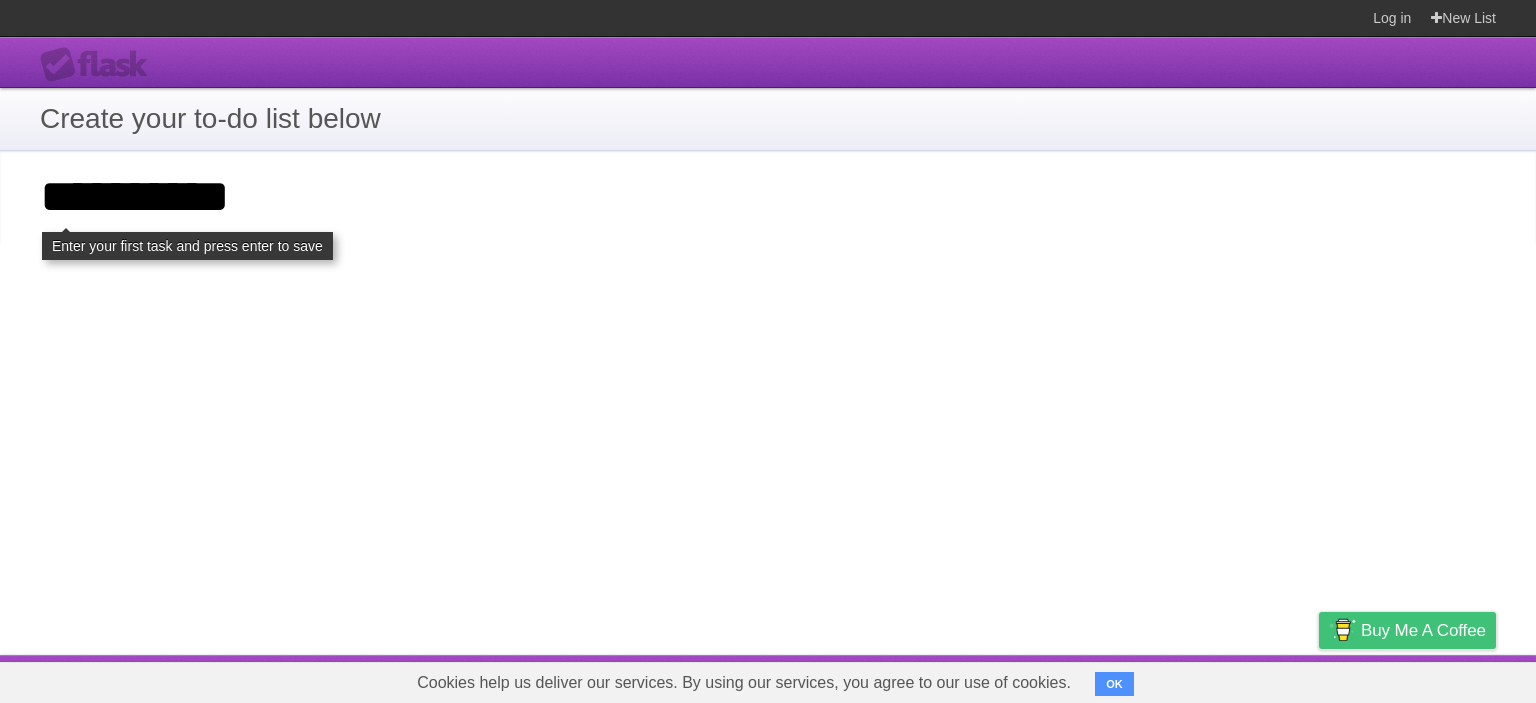 click on "Buy me a coffee" at bounding box center [1407, 630] 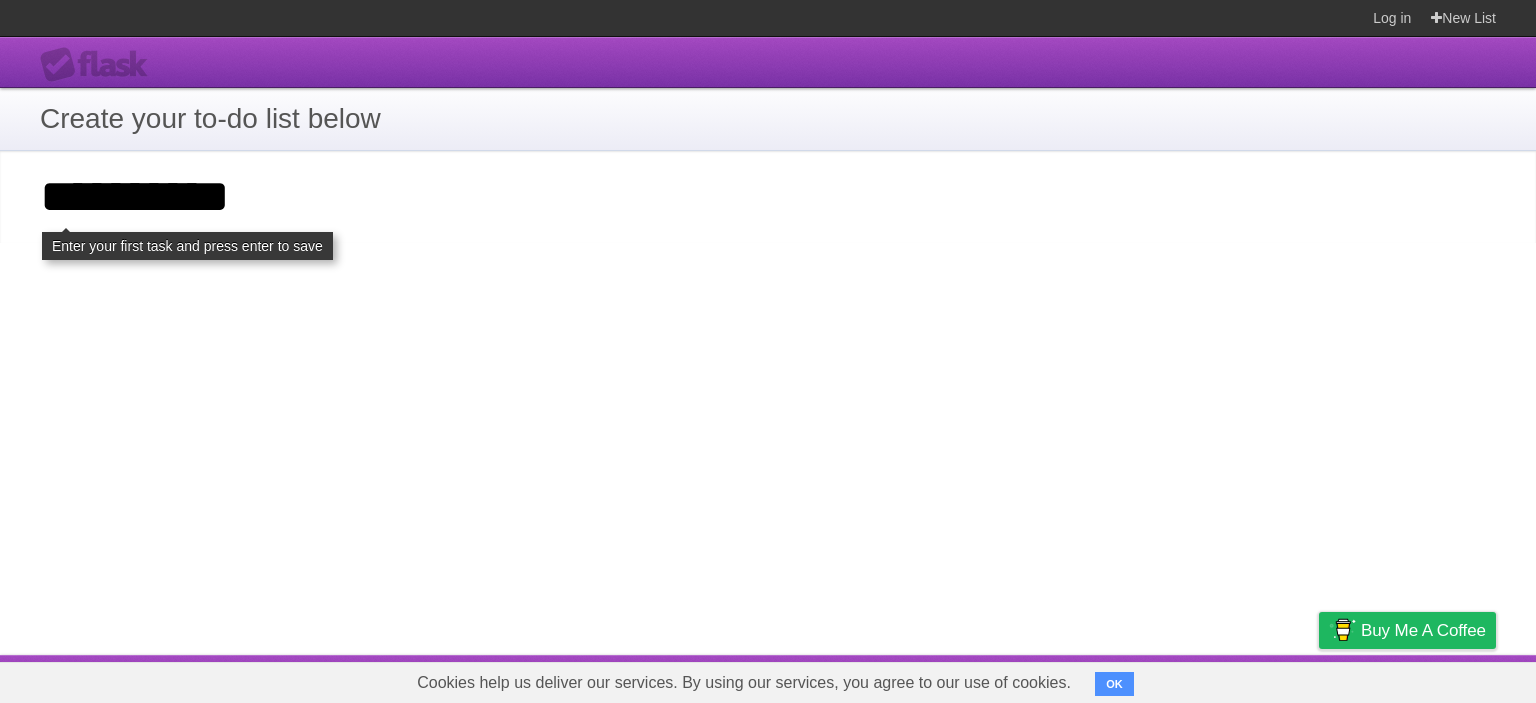 click on "*********" at bounding box center (768, 197) 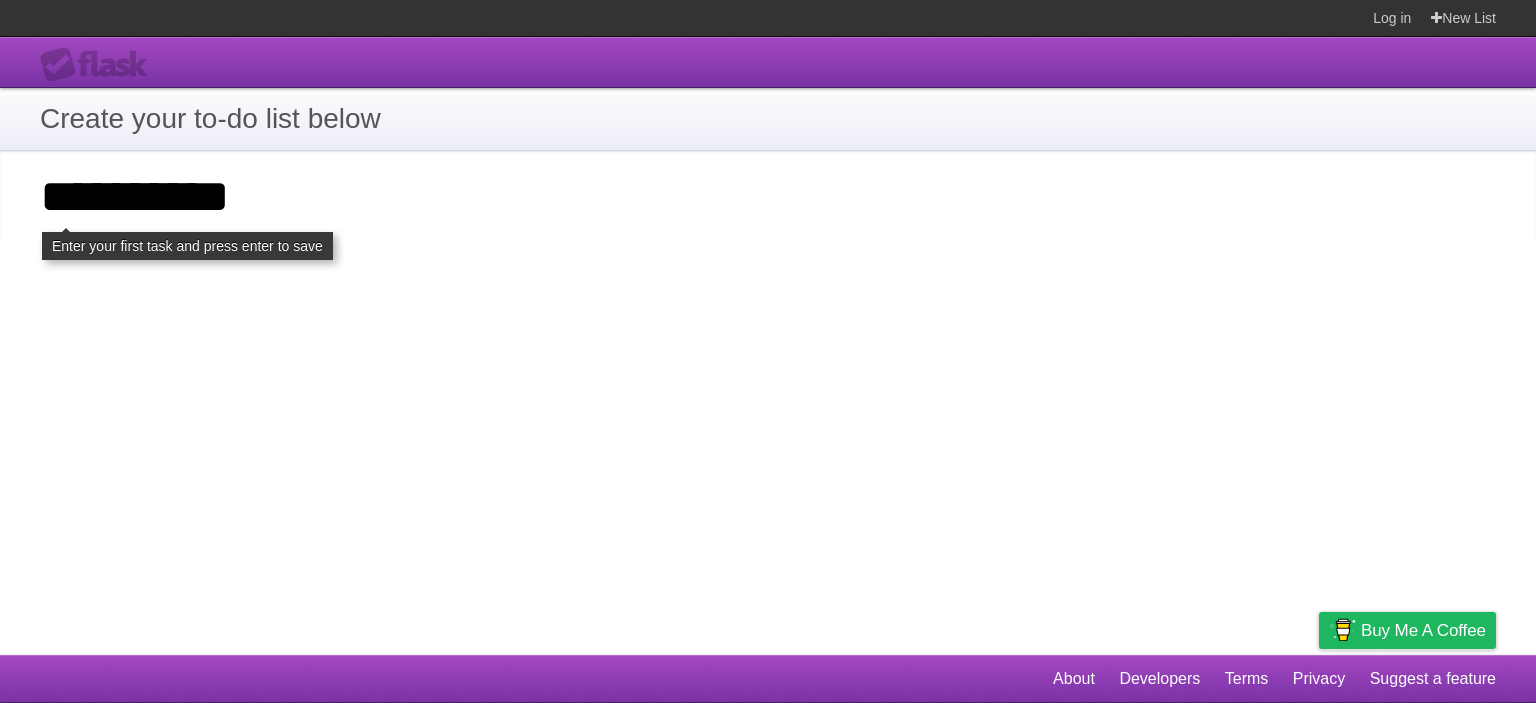 click on "**********" at bounding box center [768, 346] 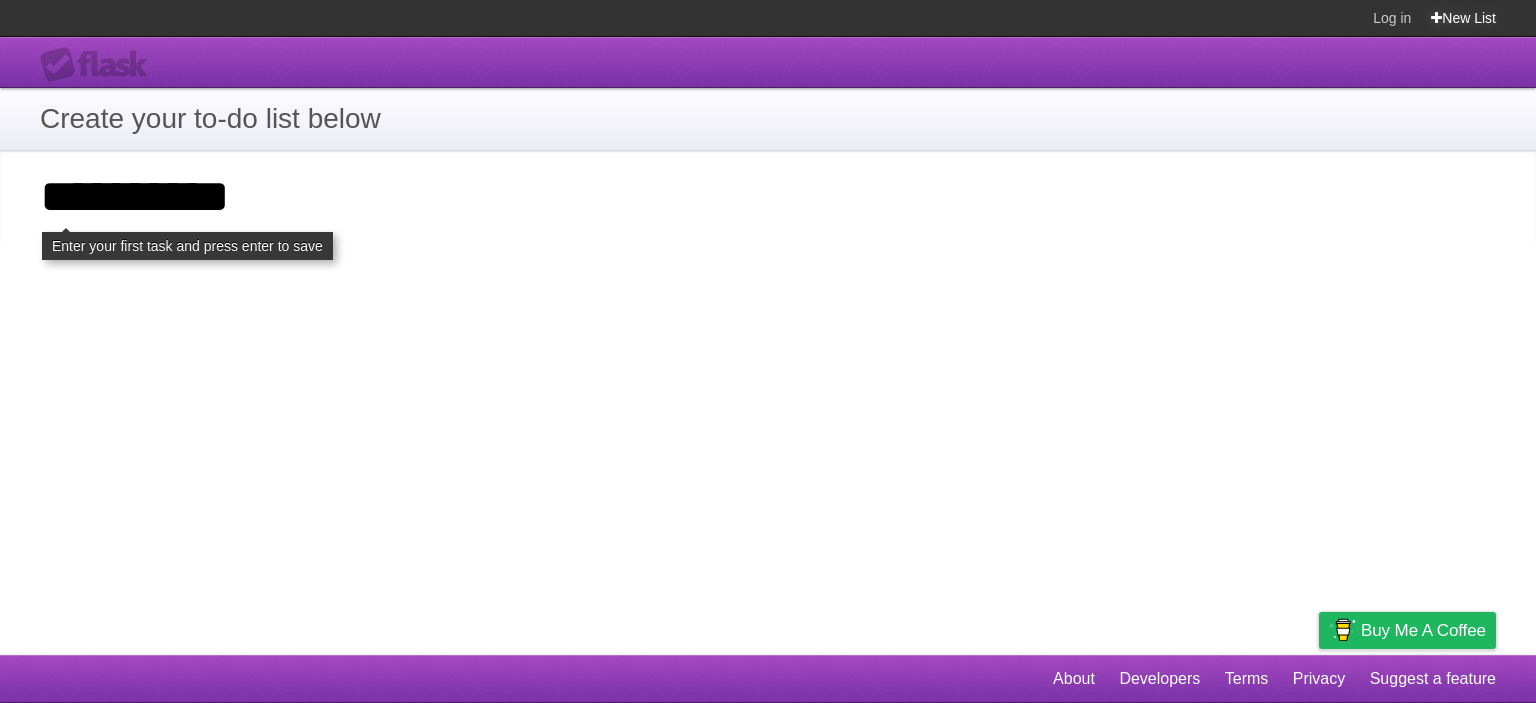 click on "New List" at bounding box center (1463, 18) 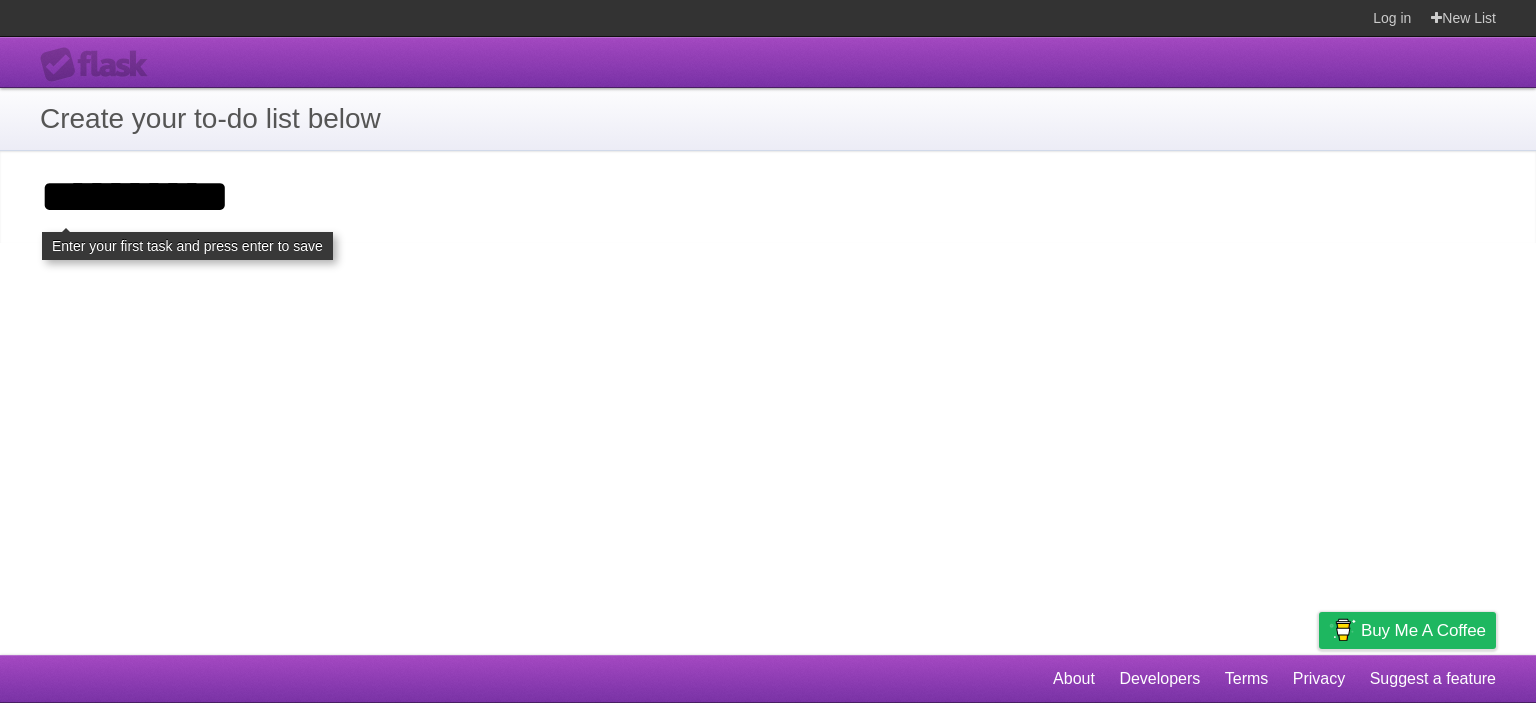 click on "**********" at bounding box center [768, 346] 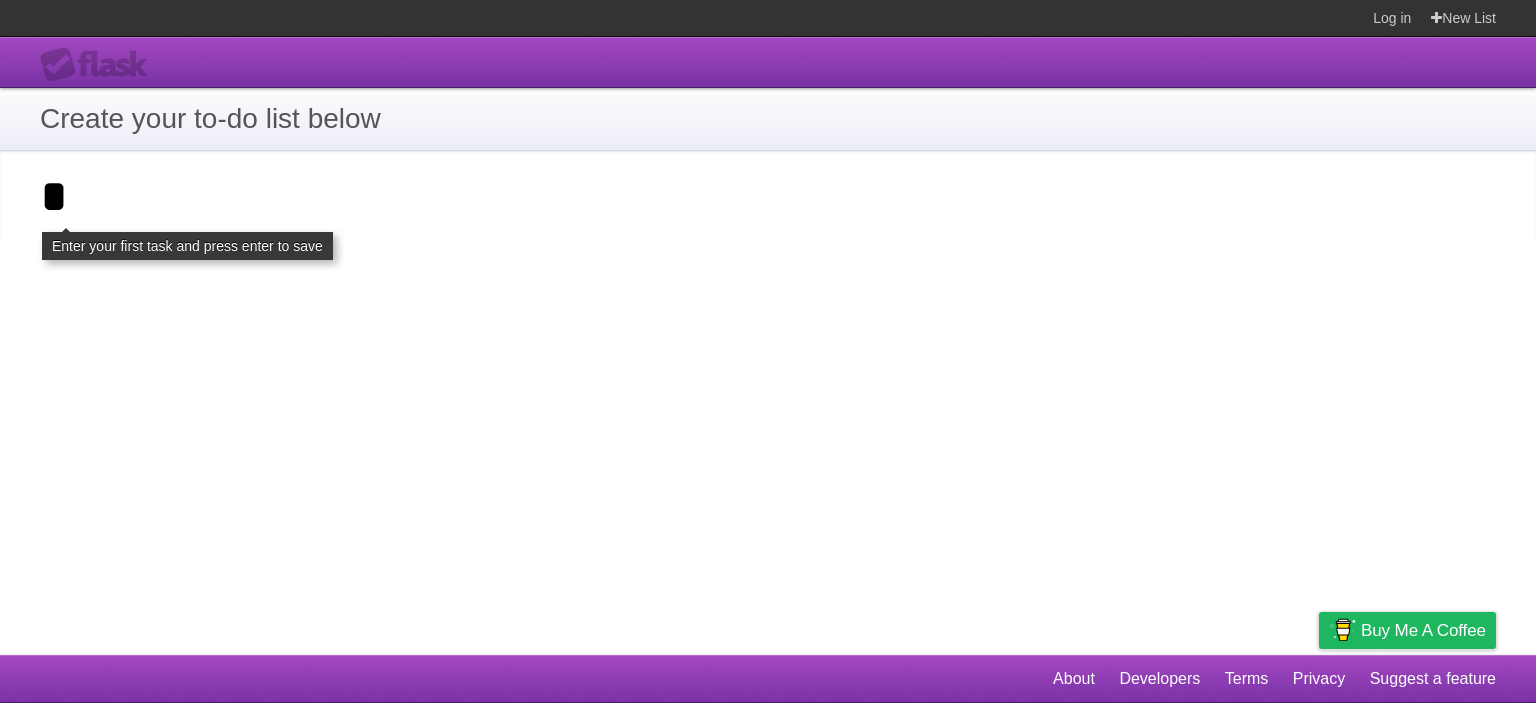 click on "Add your first task" at bounding box center (768, 197) 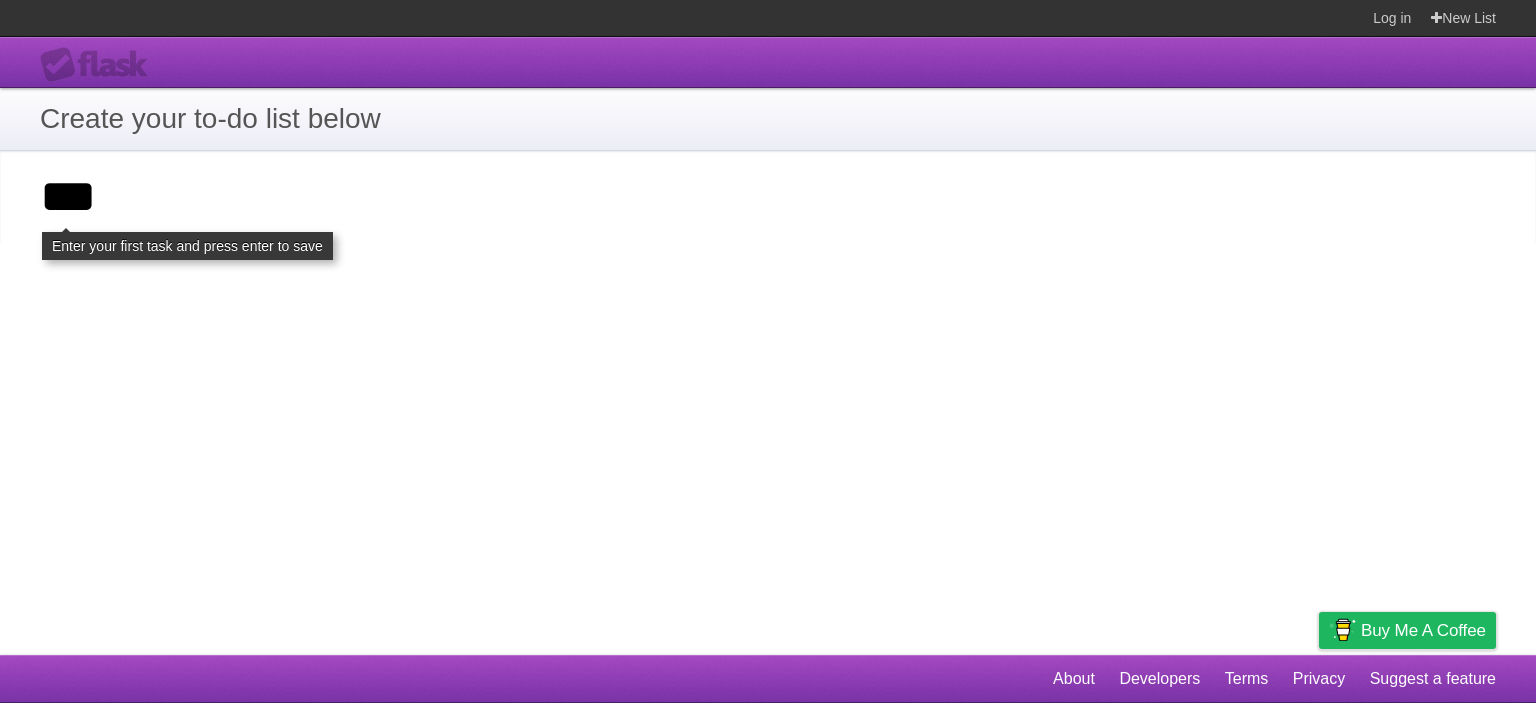 type on "*" 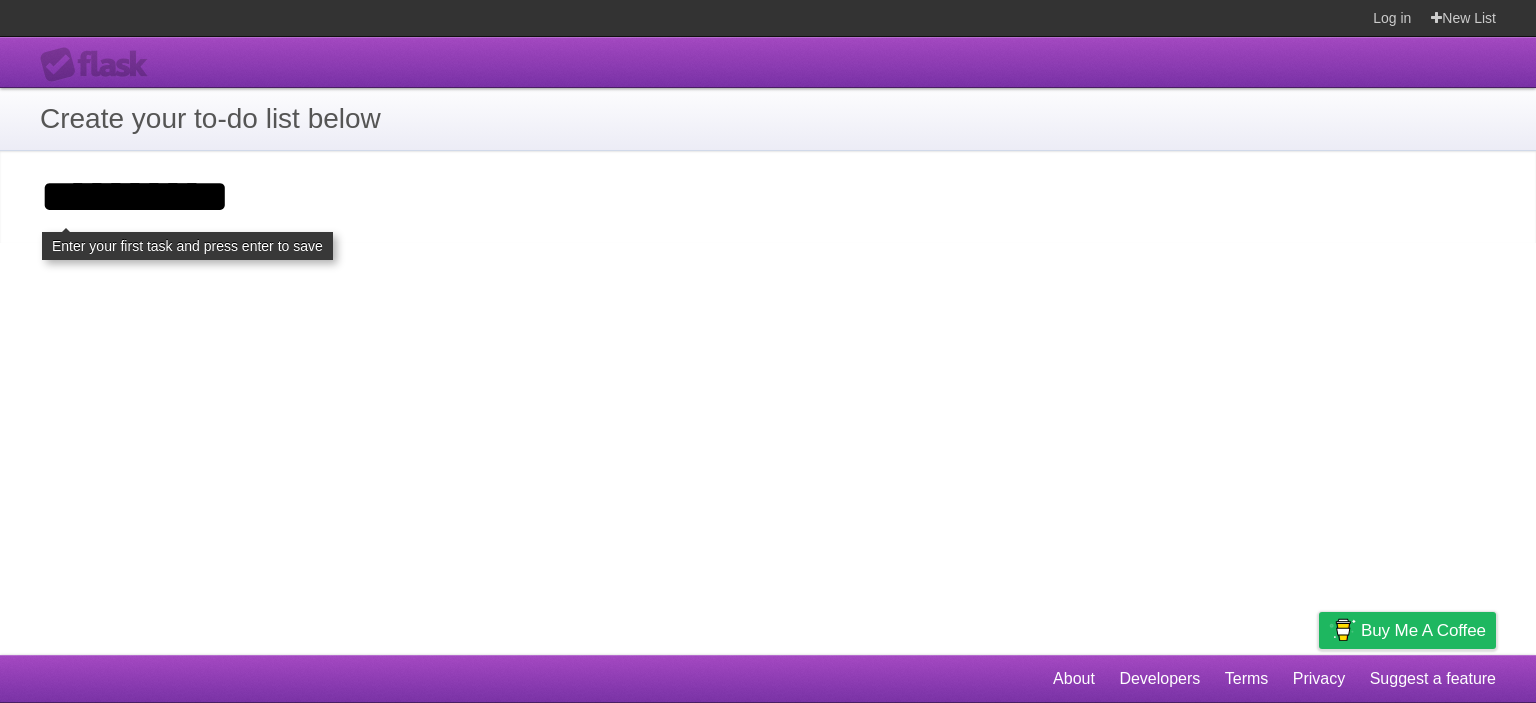 type on "*********" 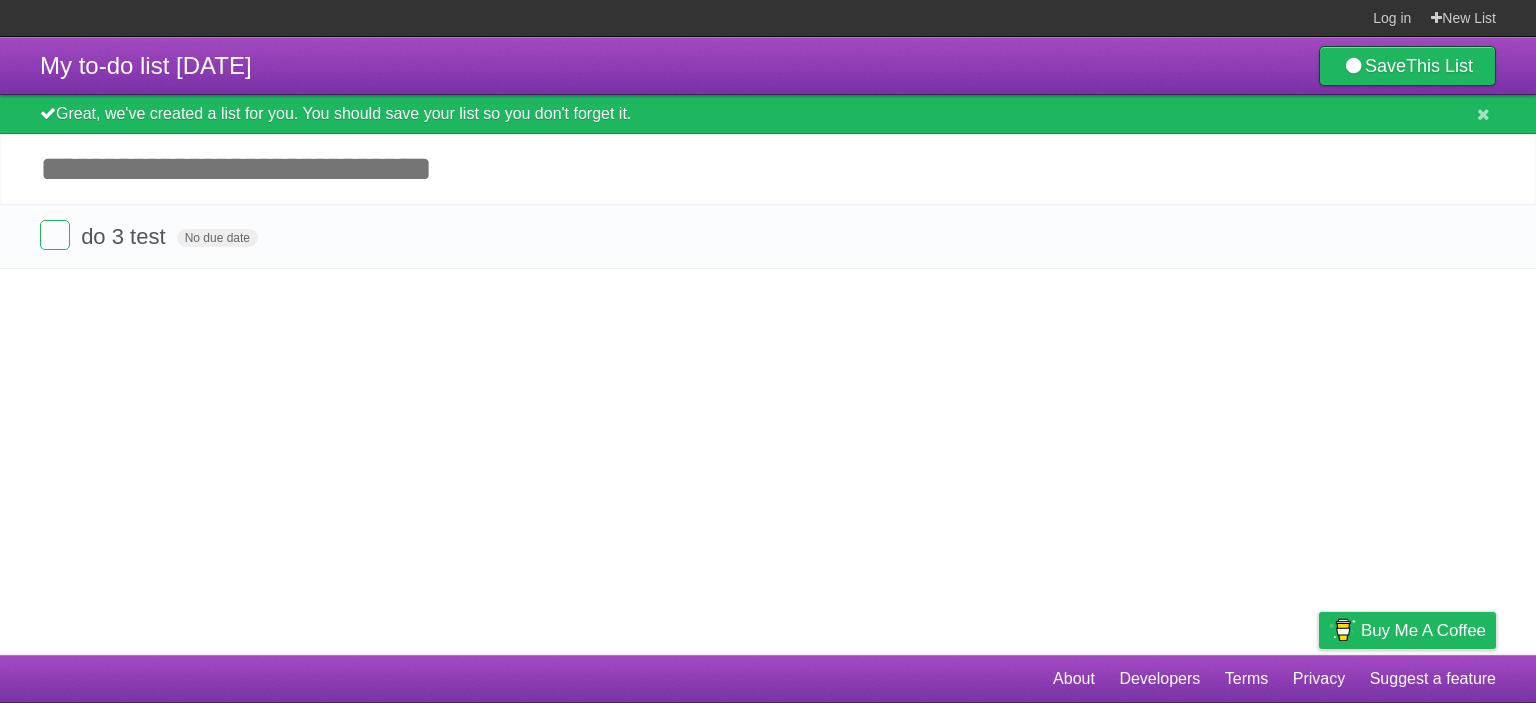 scroll, scrollTop: 0, scrollLeft: 0, axis: both 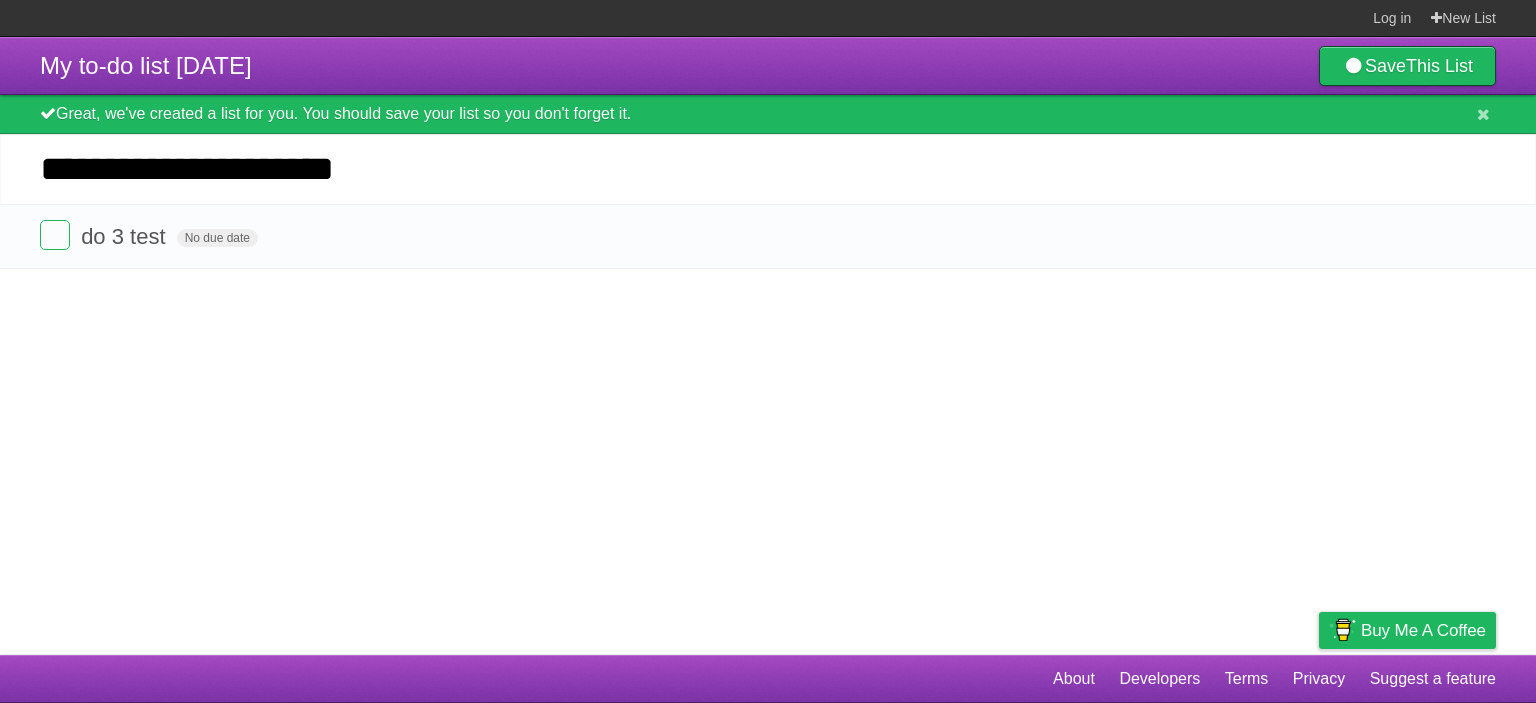 type on "**********" 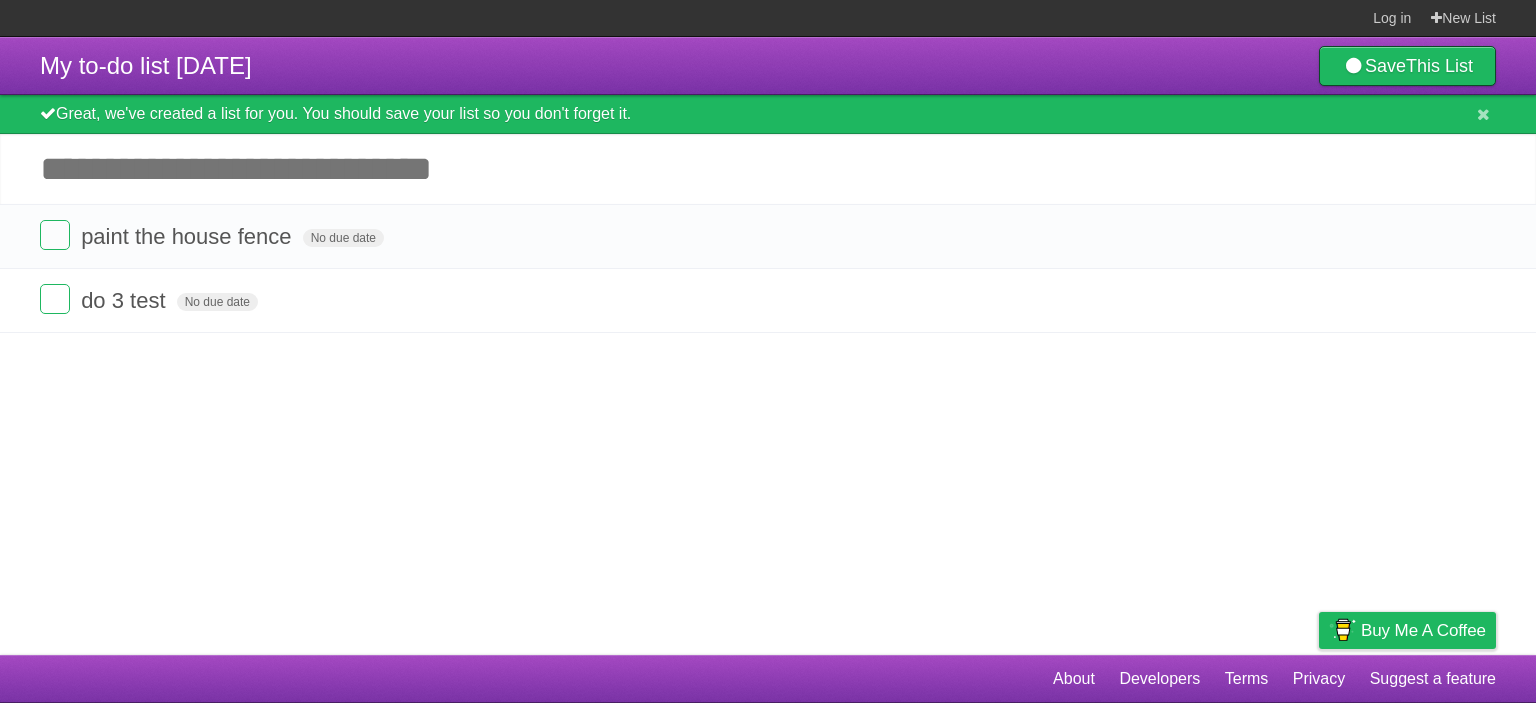 click on "Add another task" at bounding box center (768, 169) 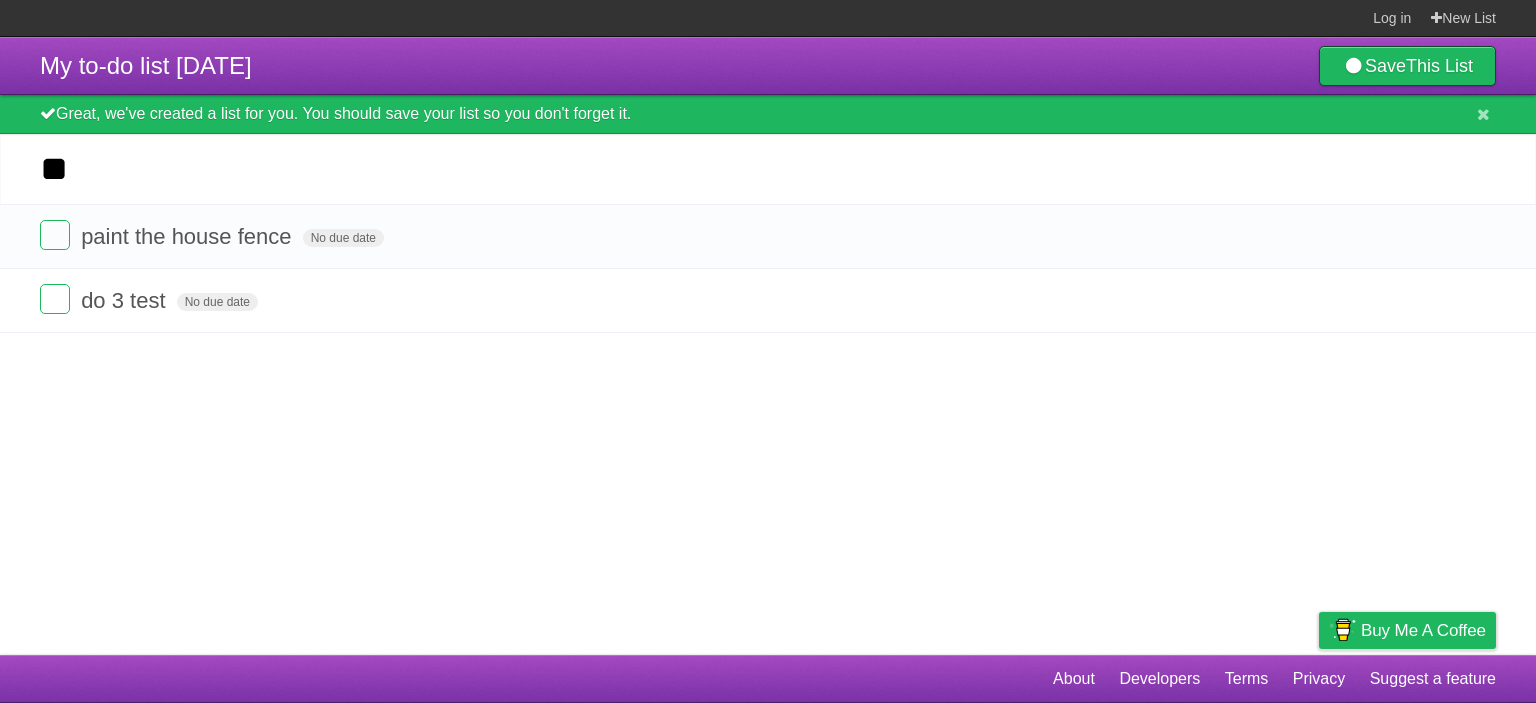 type on "*" 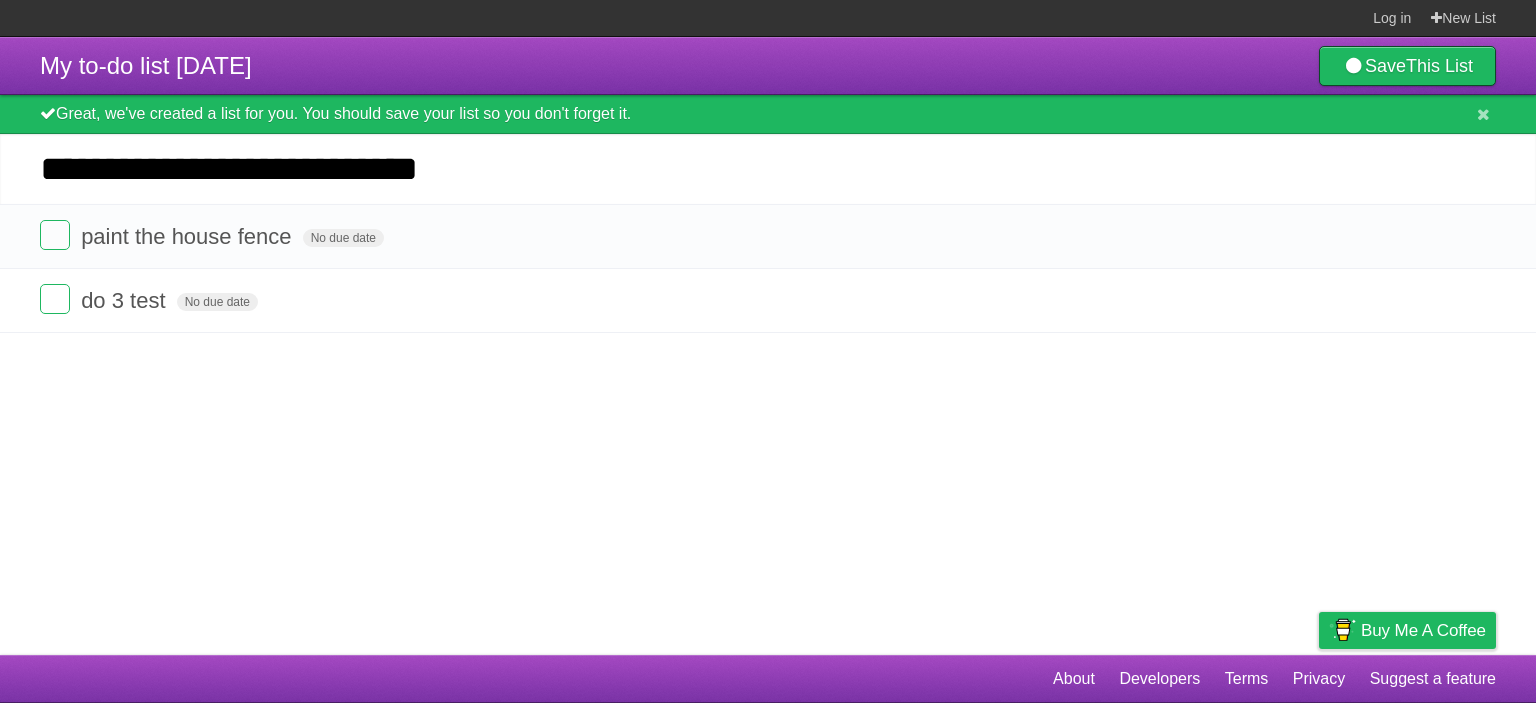 type on "**********" 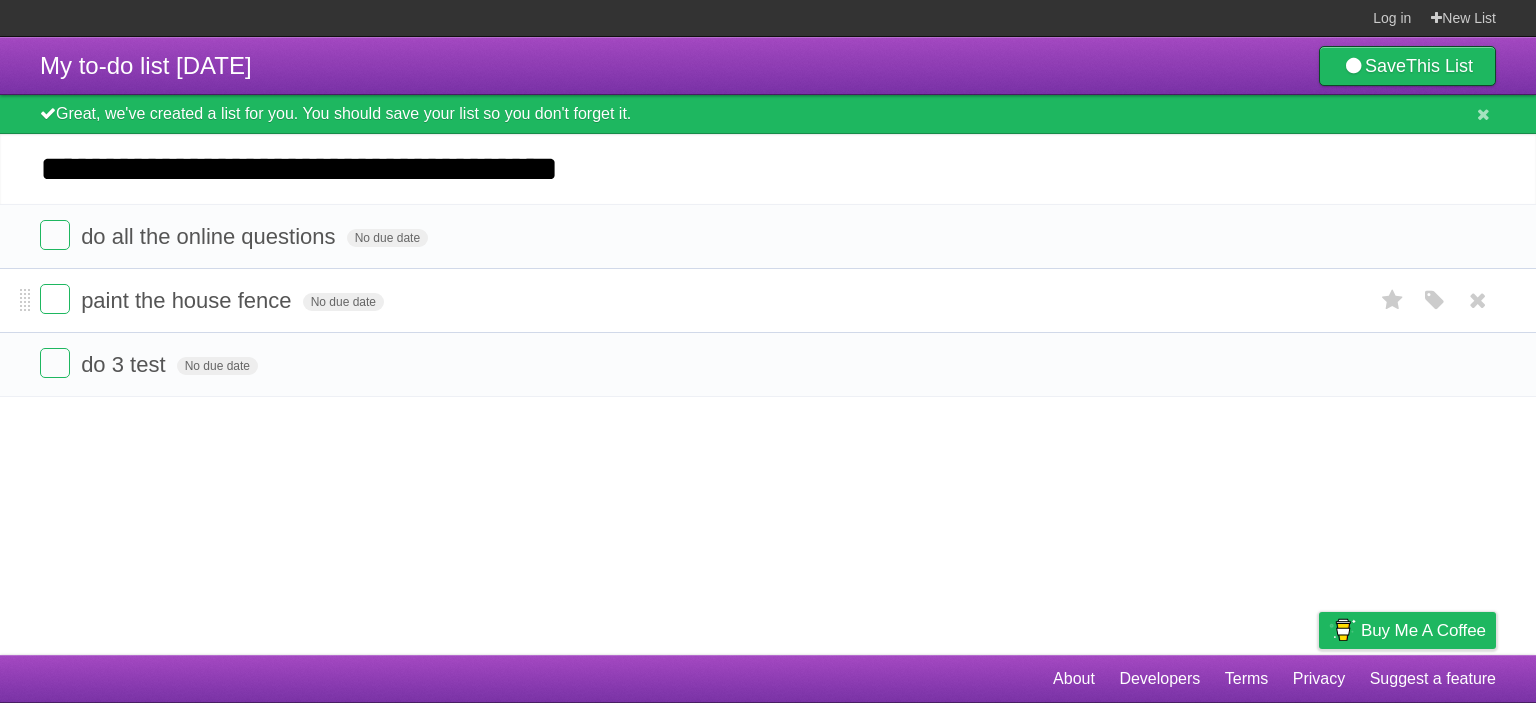 type on "**********" 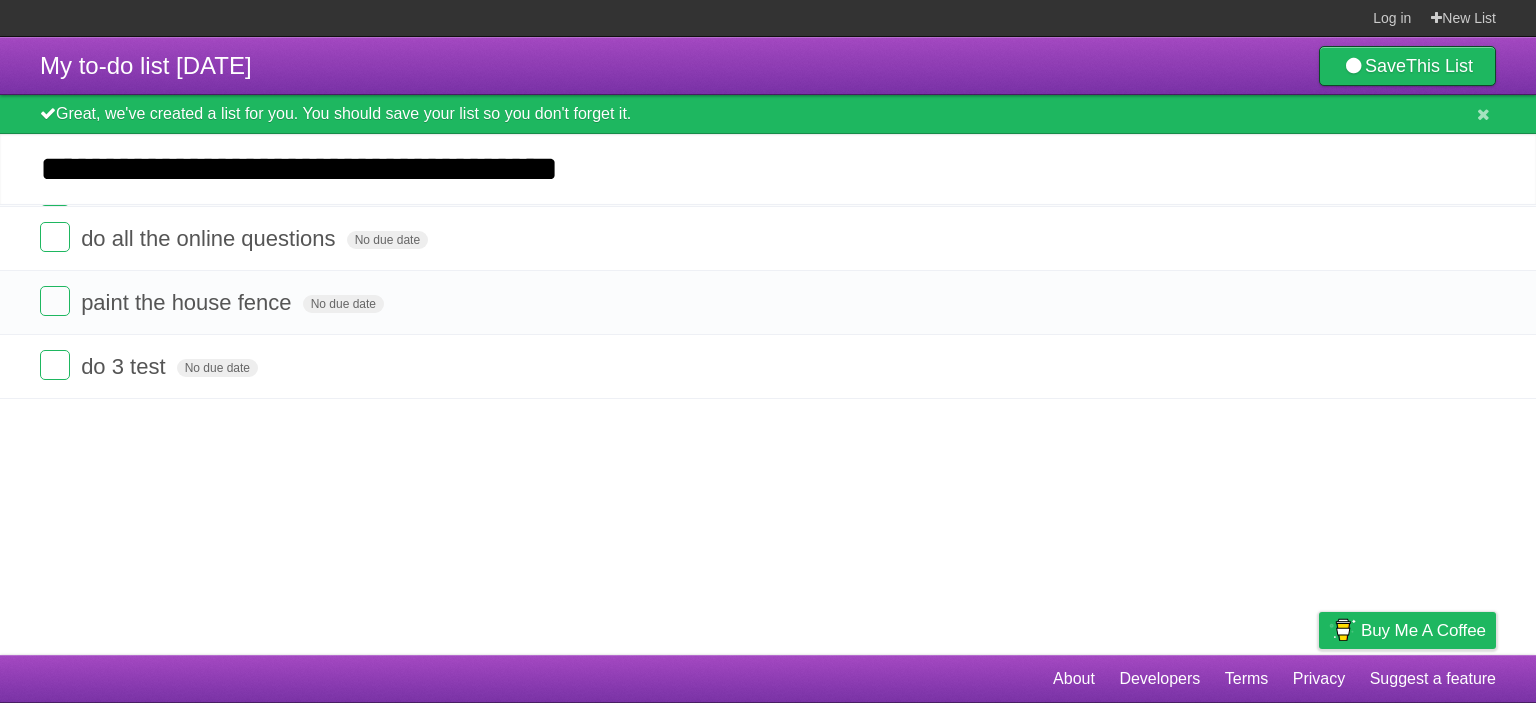 type 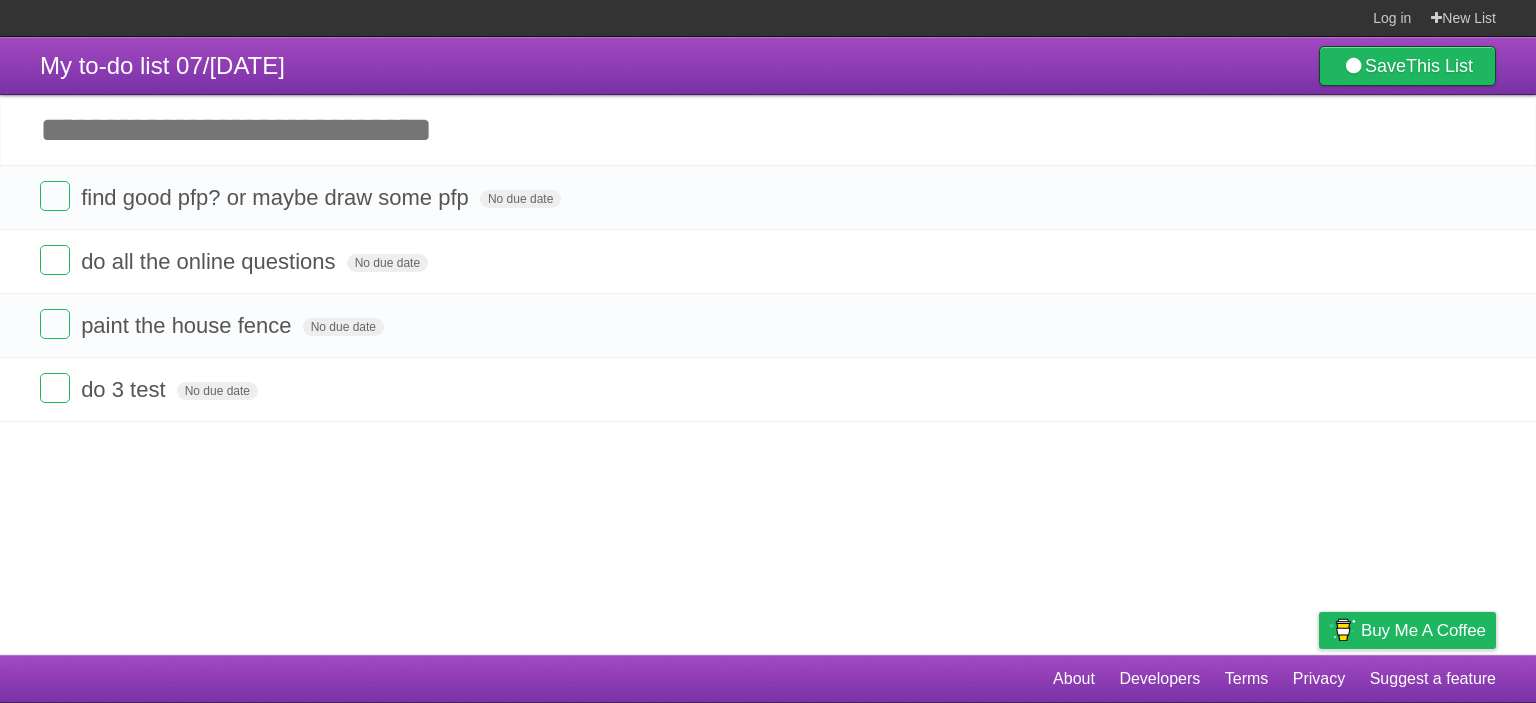 scroll, scrollTop: 0, scrollLeft: 0, axis: both 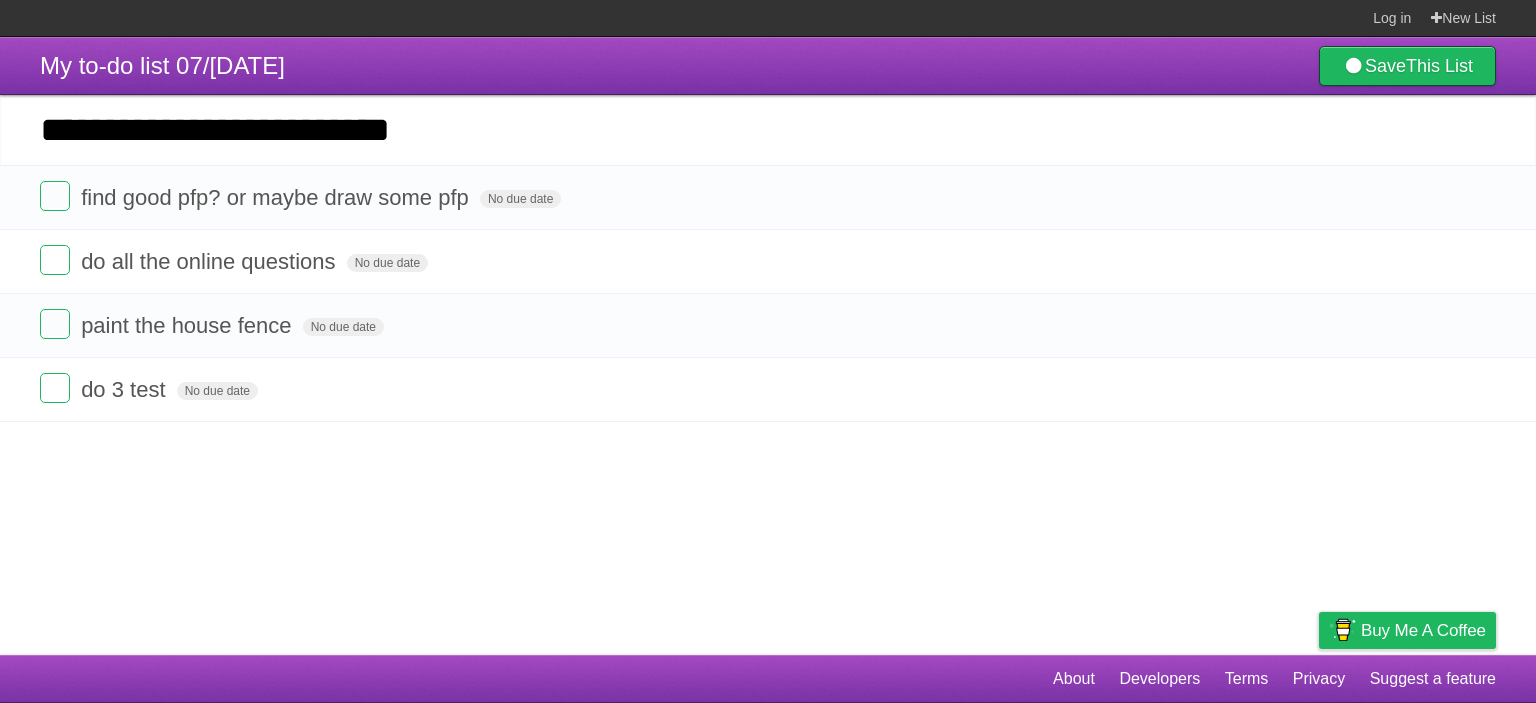 type on "**********" 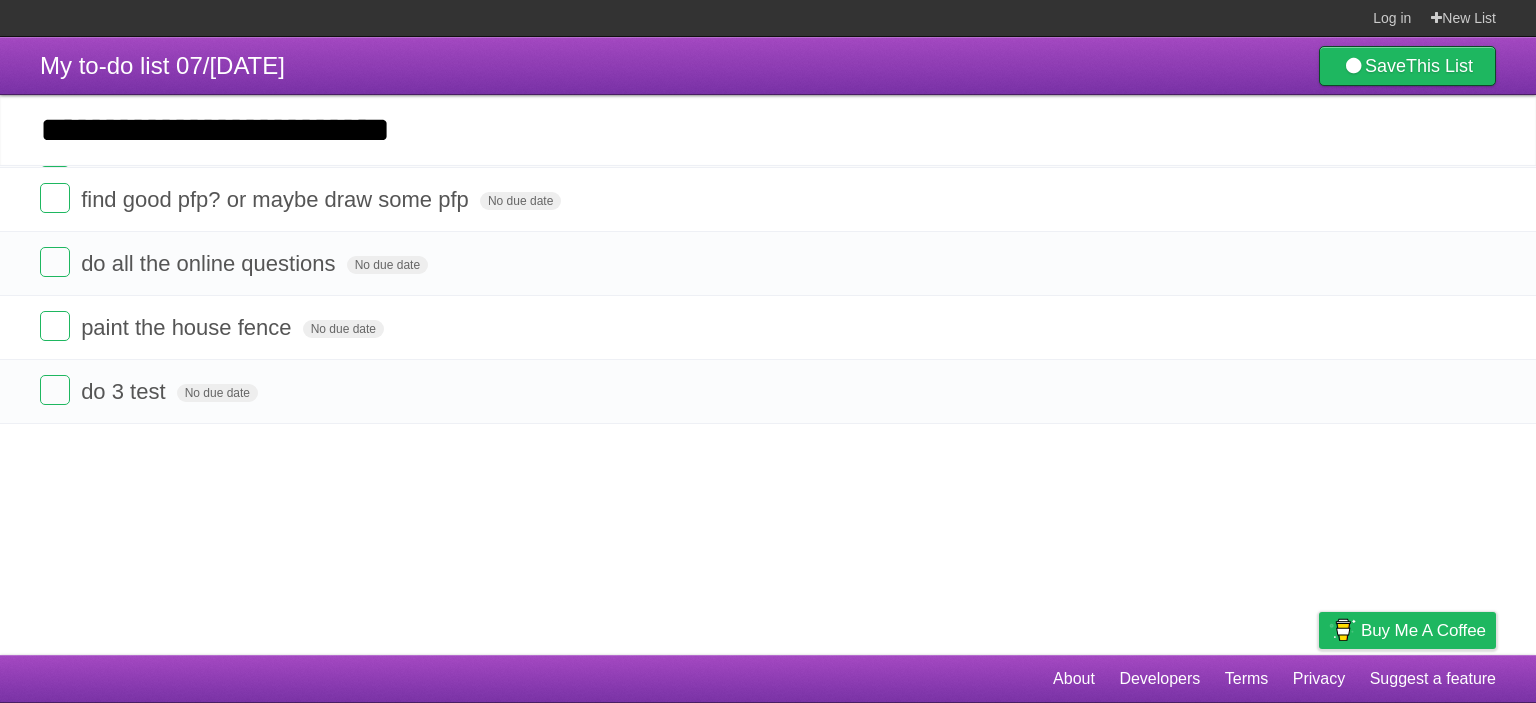 type 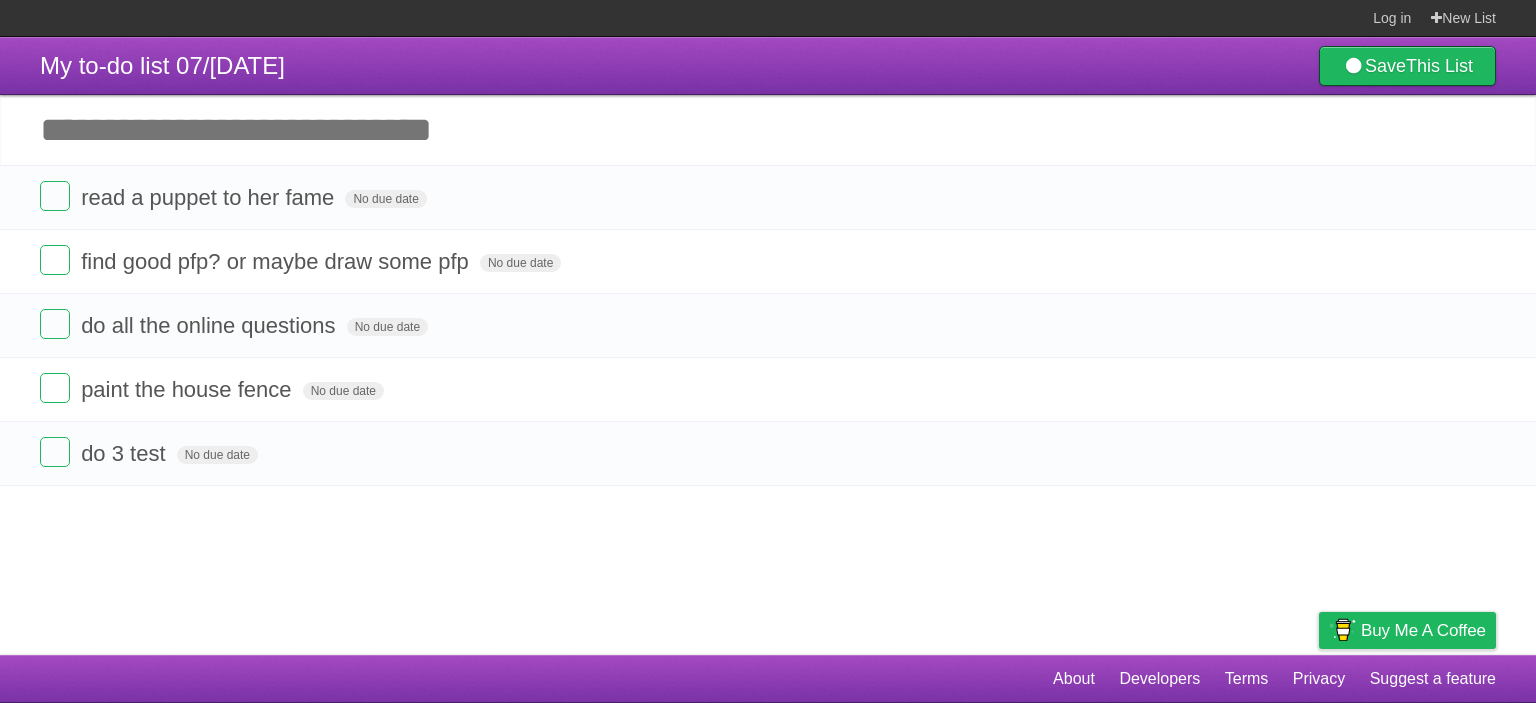 click on "My to-do list 07/[DATE]
Save  This List
Add another task
*********
read a puppet to her fame
No due date
White
Red
Blue
Green
Purple
Orange
find good pfp? or maybe draw some pfp
No due date
White
Red
Blue
Green
Purple
Orange
do all the online questions
No due date
White
Red
Blue
Green
Purple
Orange
paint the house fence
No due date
White
Red
Blue
Green
Purple
Orange
do 3 test
No due date
White
Red
Blue
Green
Purple
Orange" at bounding box center [768, 346] 